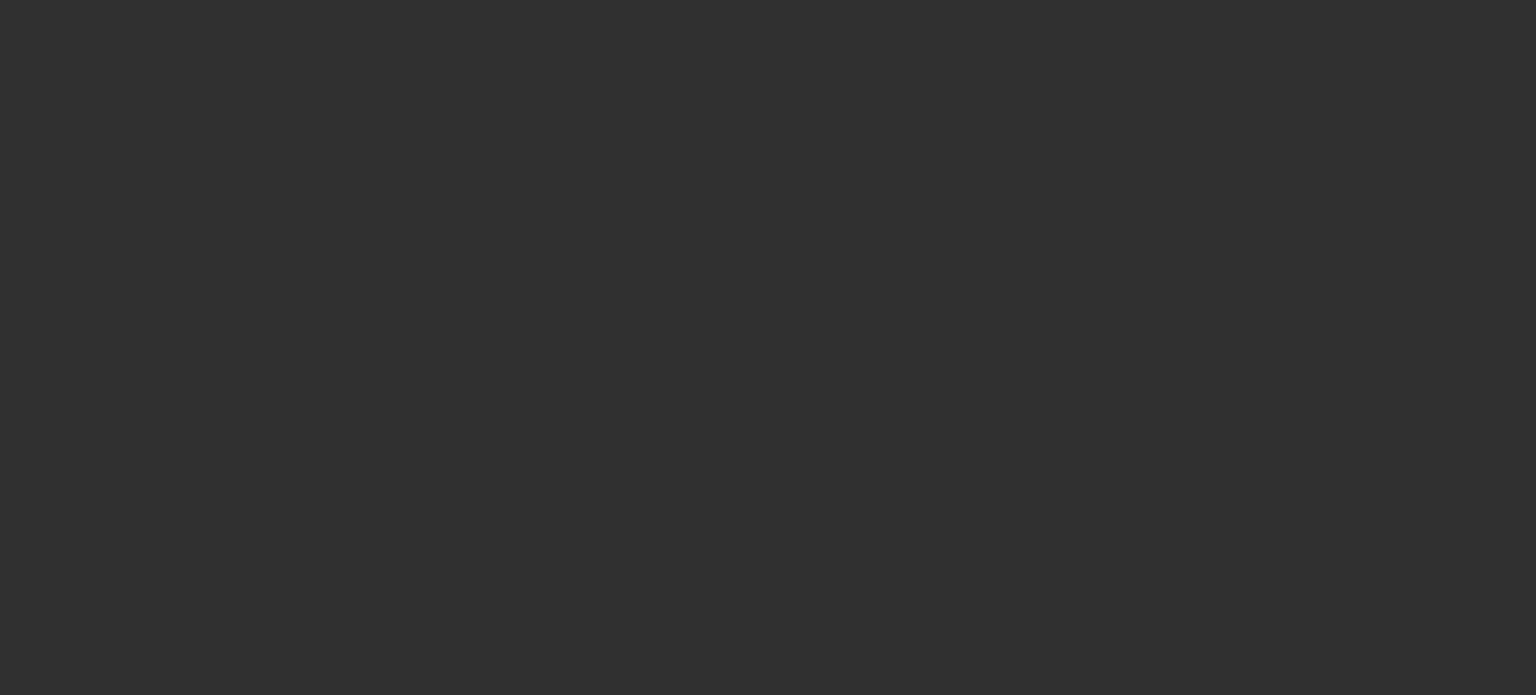 scroll, scrollTop: 0, scrollLeft: 0, axis: both 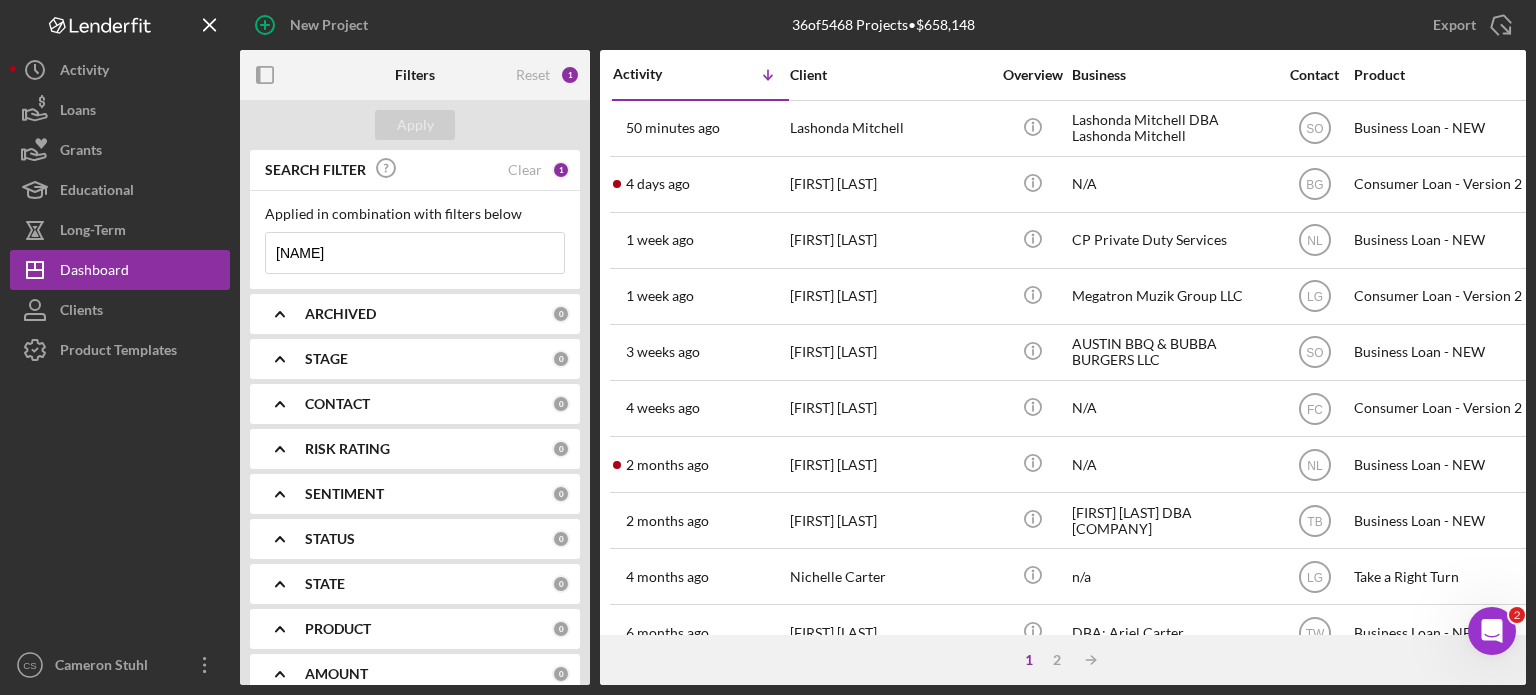 click on "[NAME]" at bounding box center [415, 253] 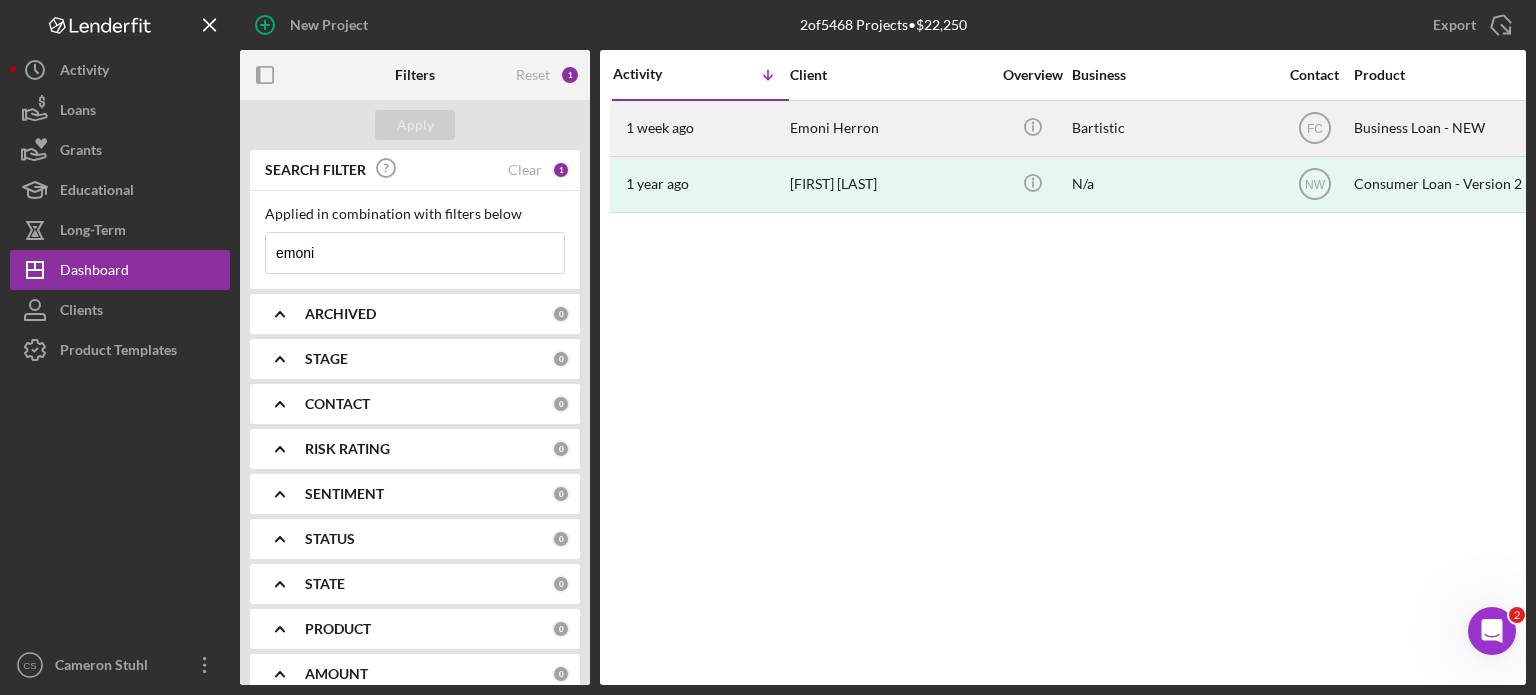 type on "emoni" 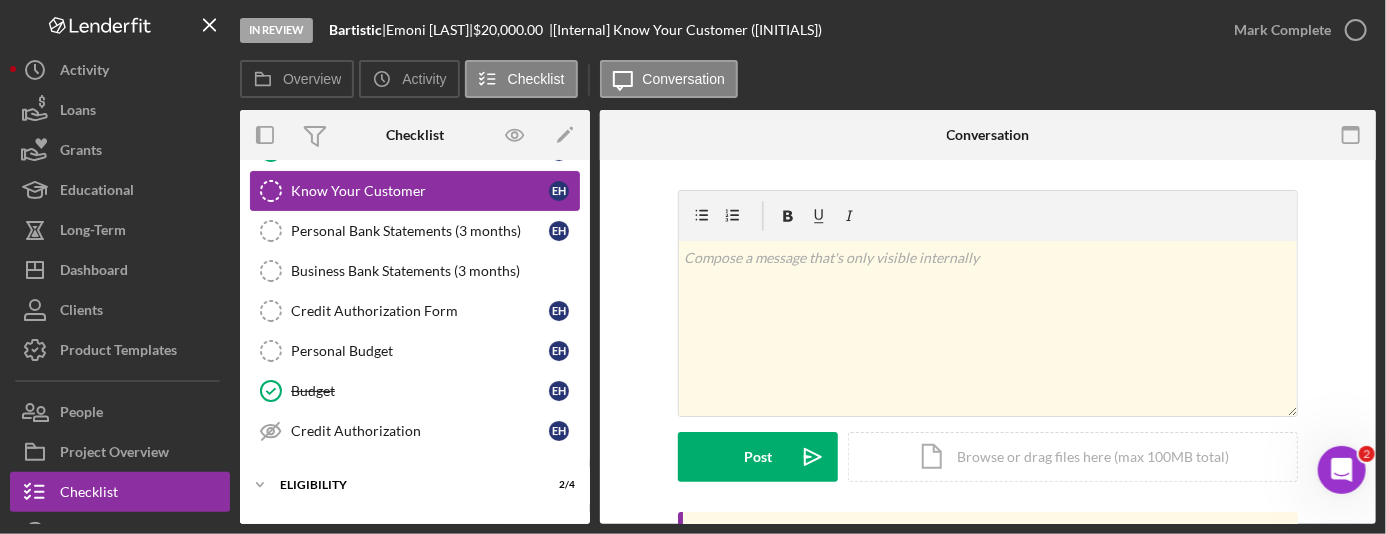 scroll, scrollTop: 300, scrollLeft: 0, axis: vertical 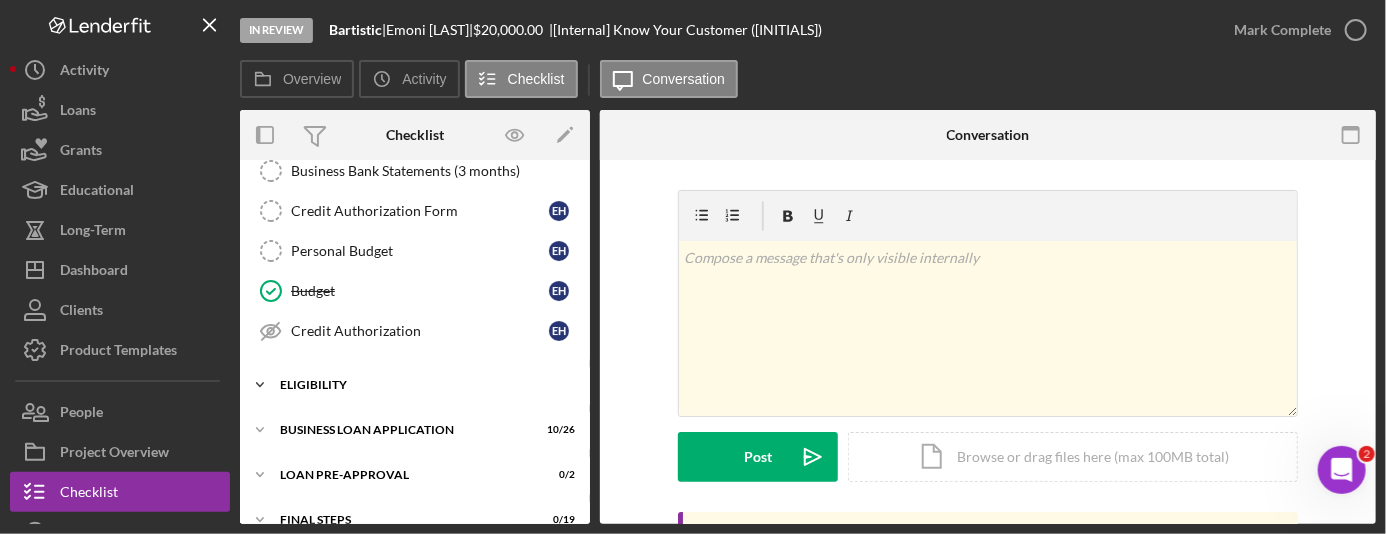 click on "Icon/Expander" 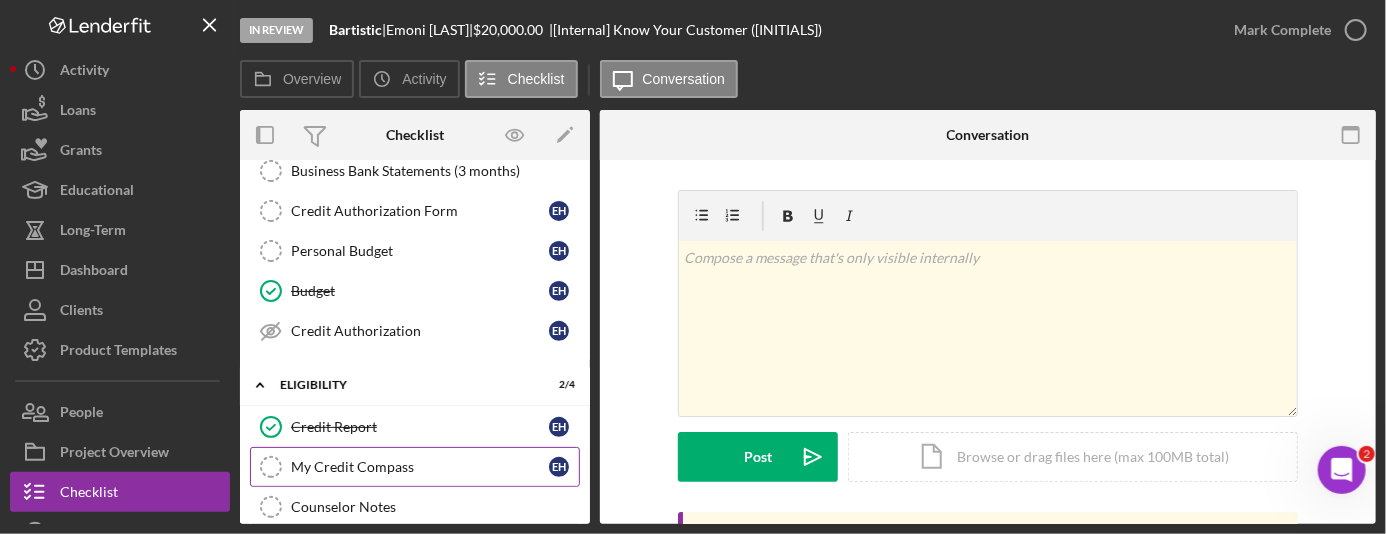 click on "My Credit Compass" at bounding box center (420, 467) 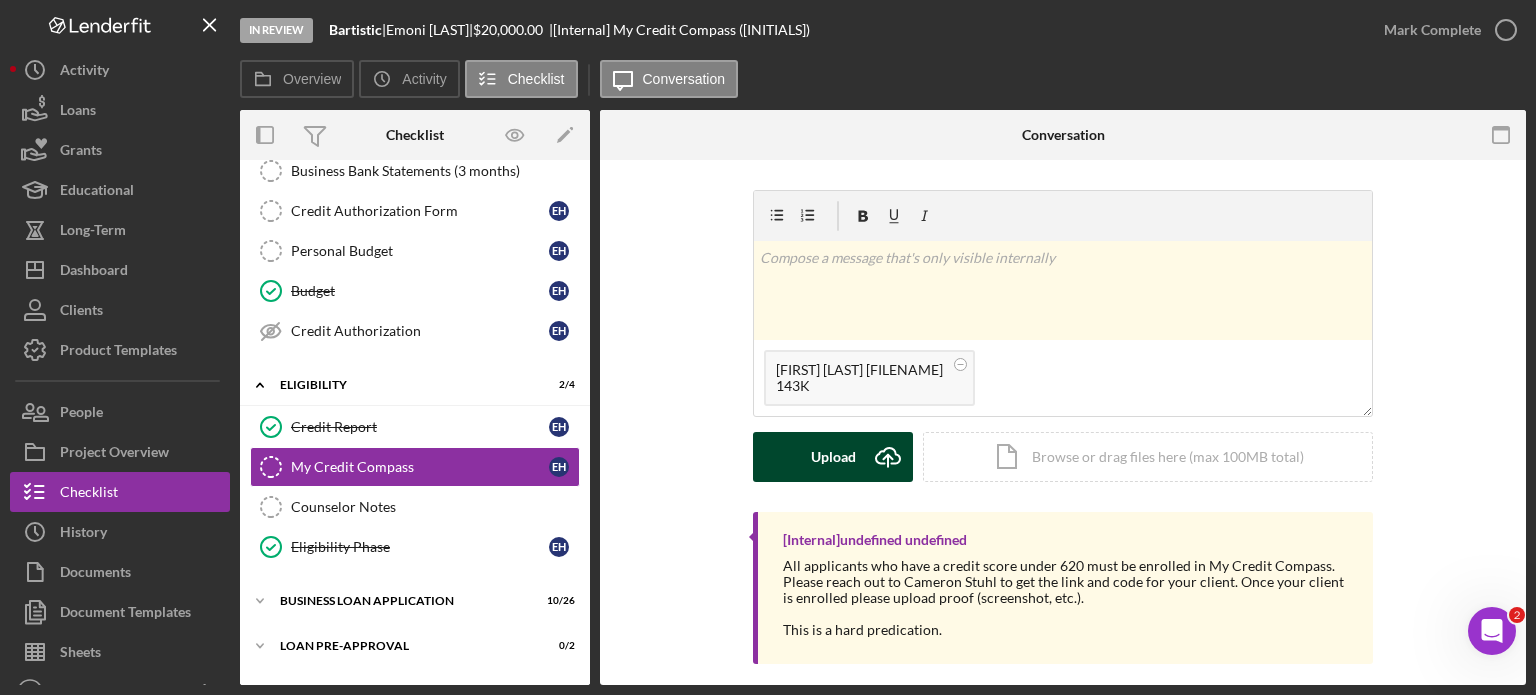 click 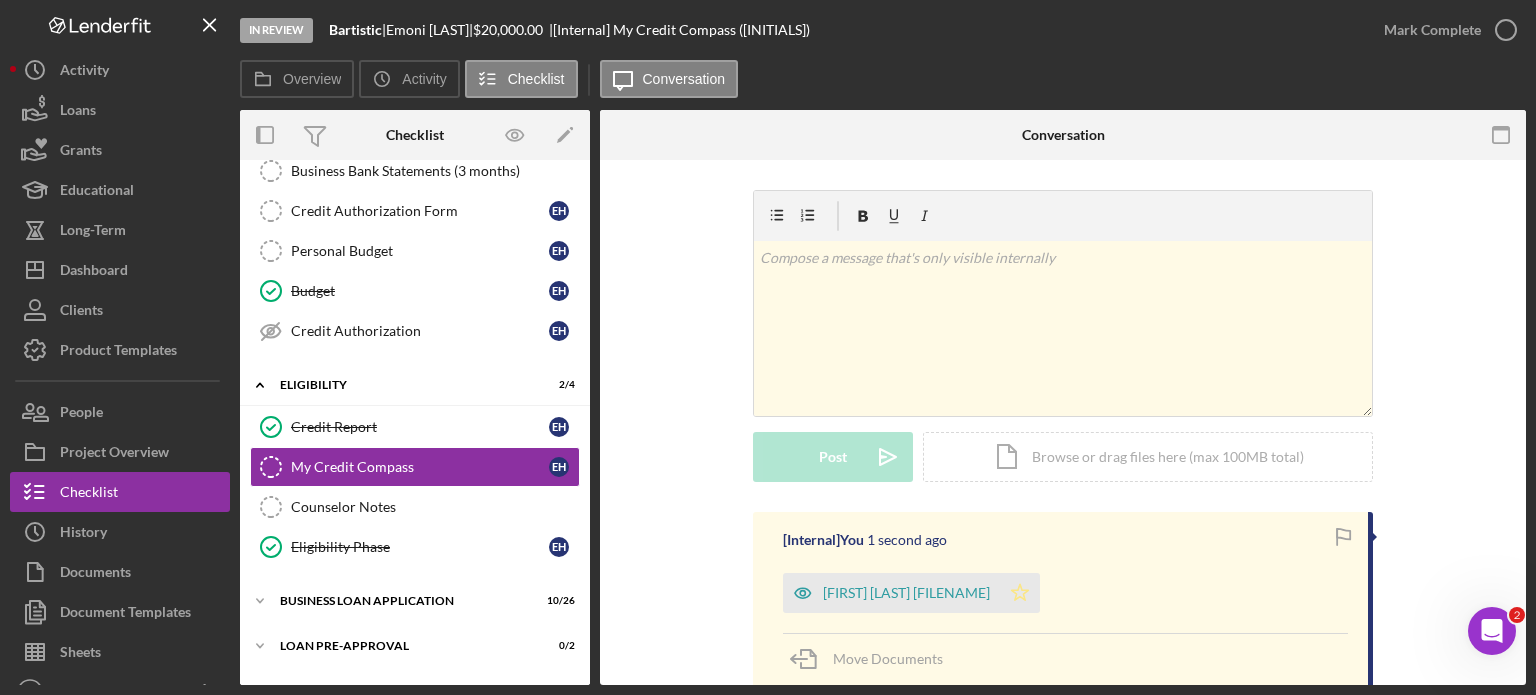 click on "Icon/Star" 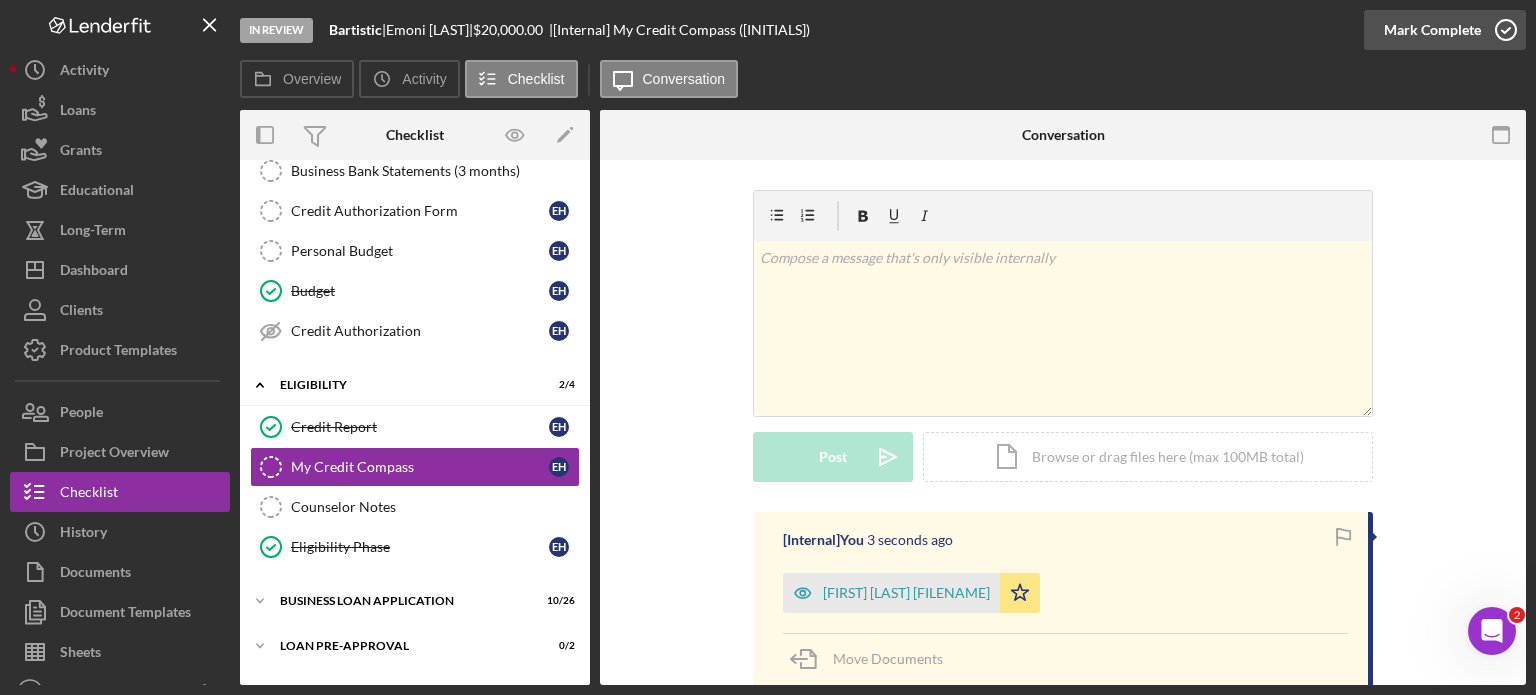 click 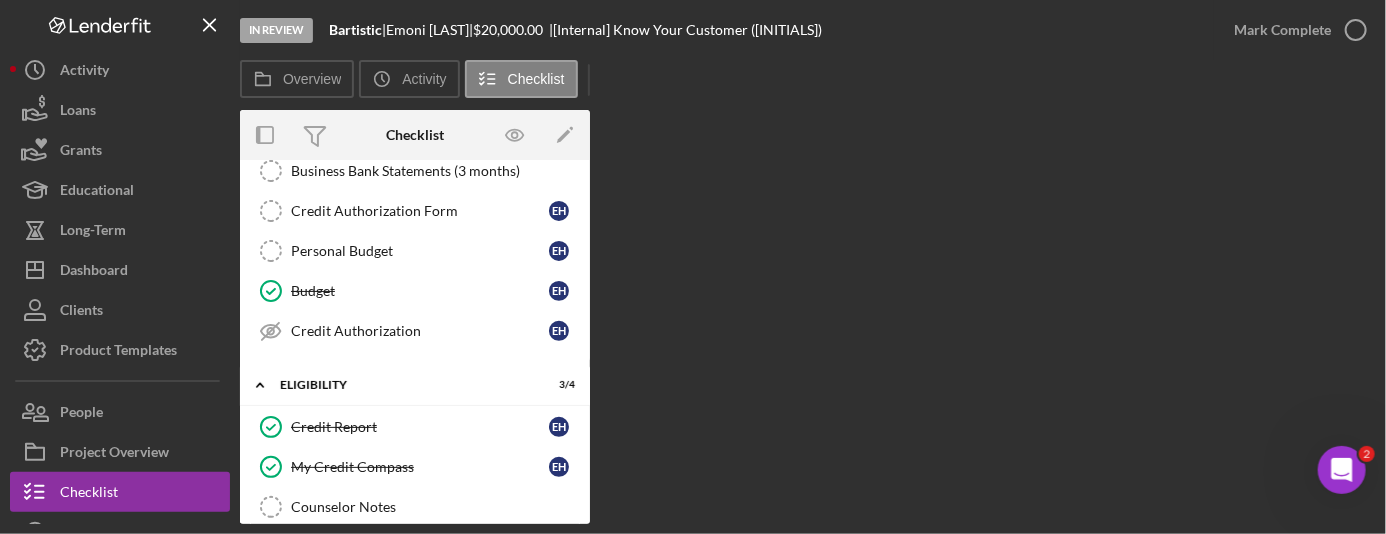 scroll, scrollTop: 47, scrollLeft: 0, axis: vertical 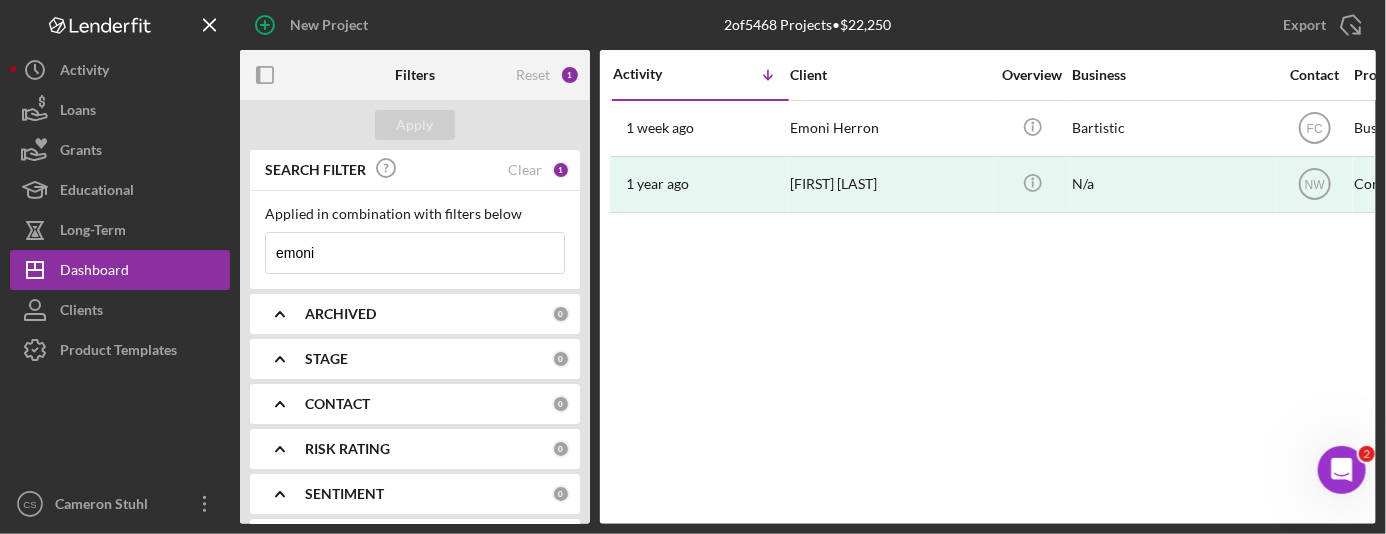 click on "emoni" at bounding box center (415, 253) 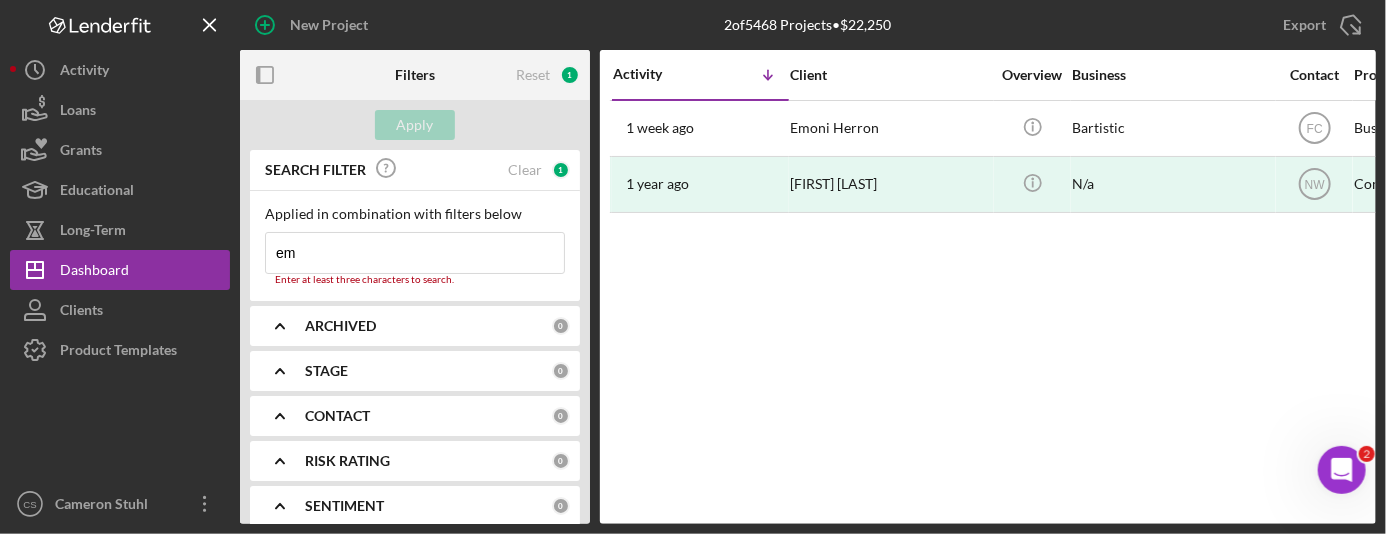 type on "e" 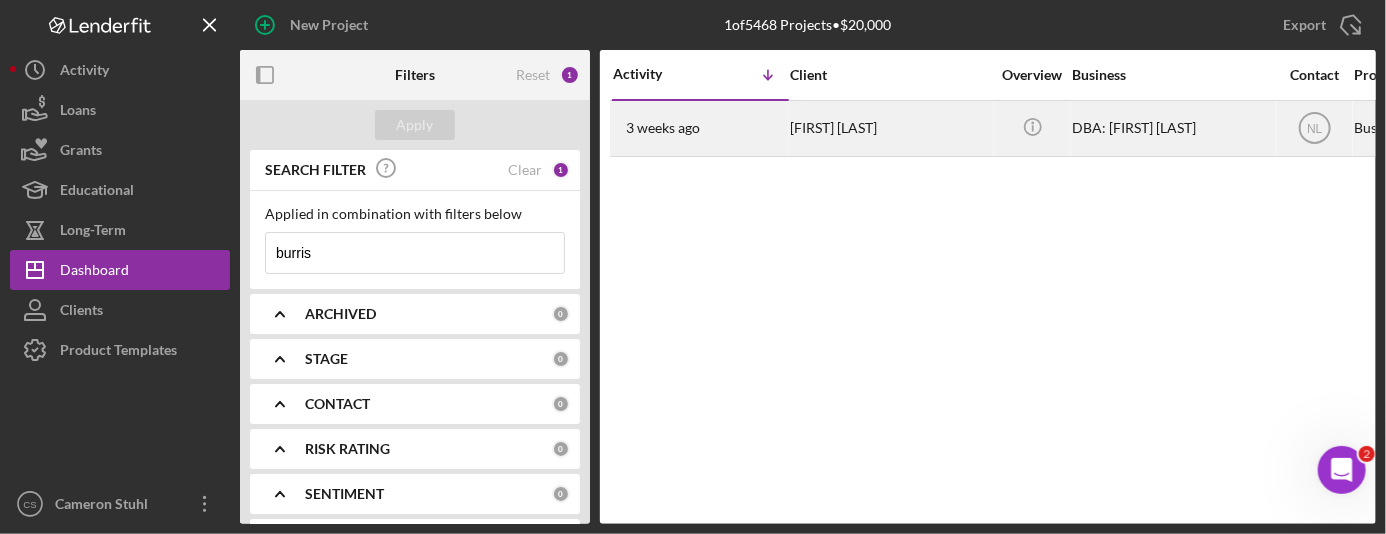 type on "burris" 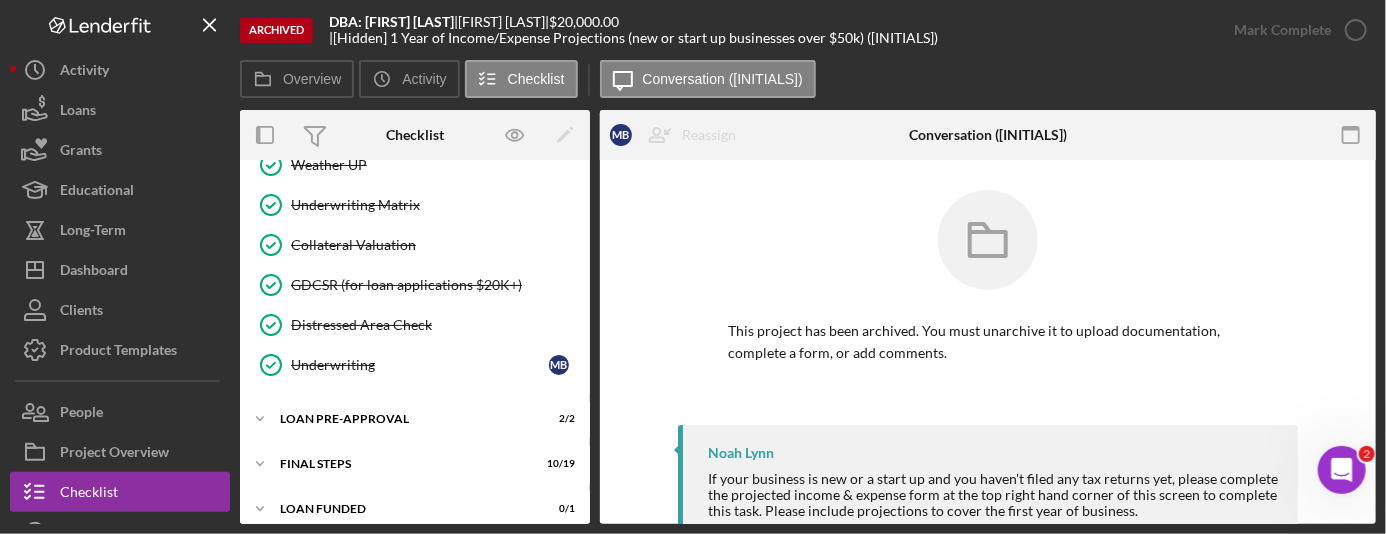scroll, scrollTop: 1043, scrollLeft: 0, axis: vertical 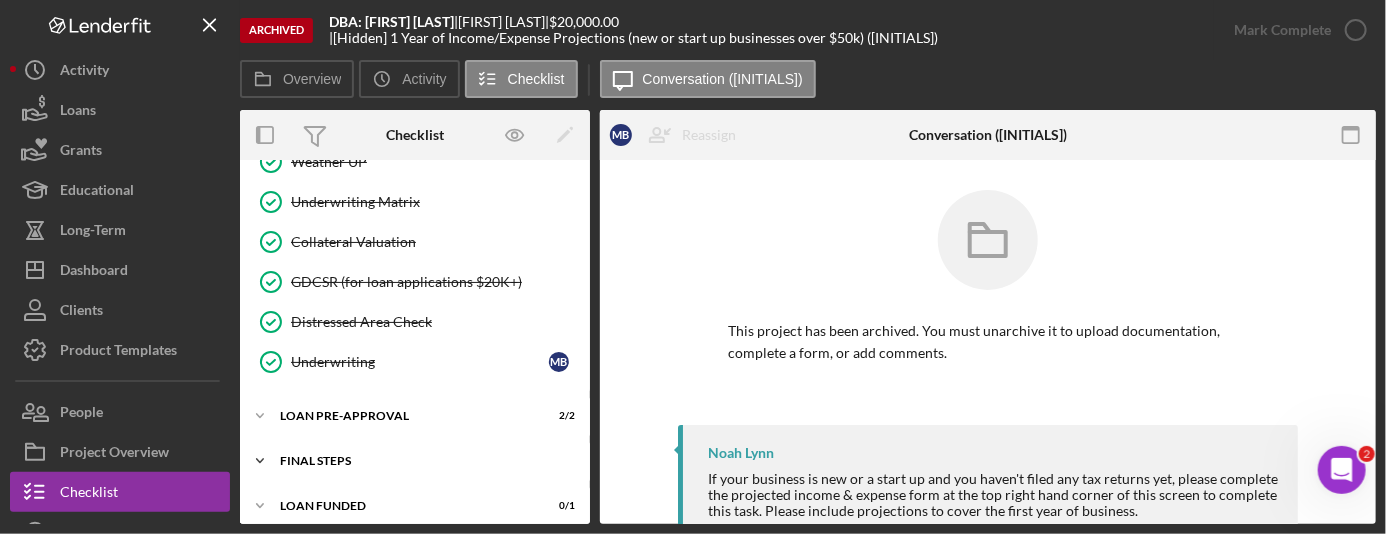 click on "Icon/Expander" 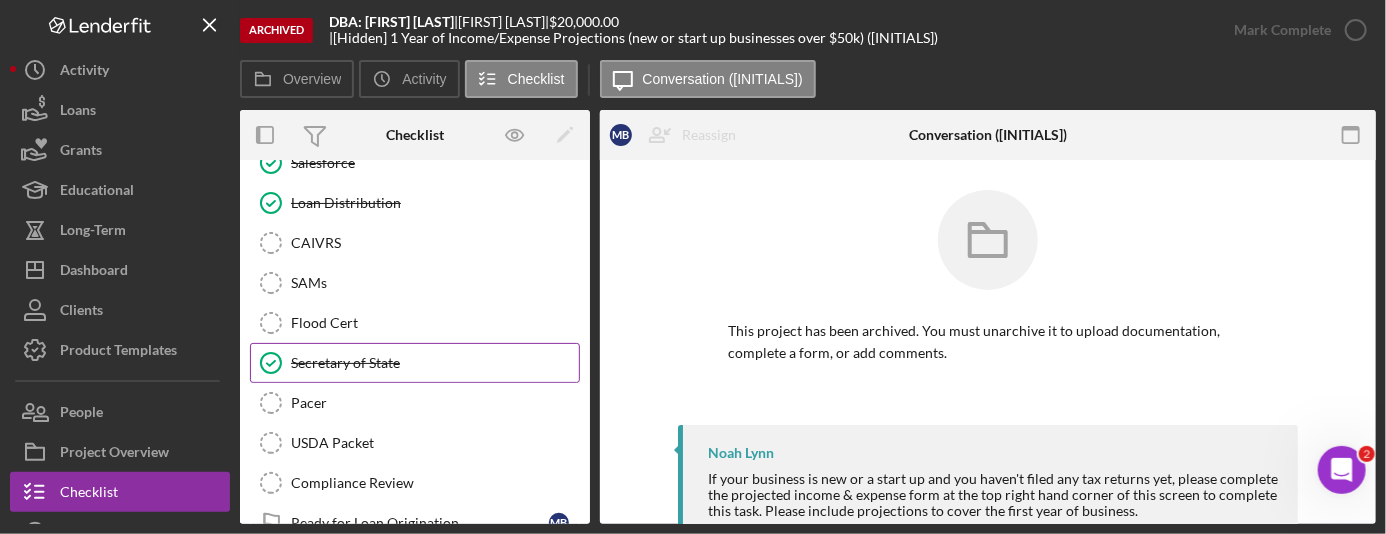 scroll, scrollTop: 1806, scrollLeft: 0, axis: vertical 